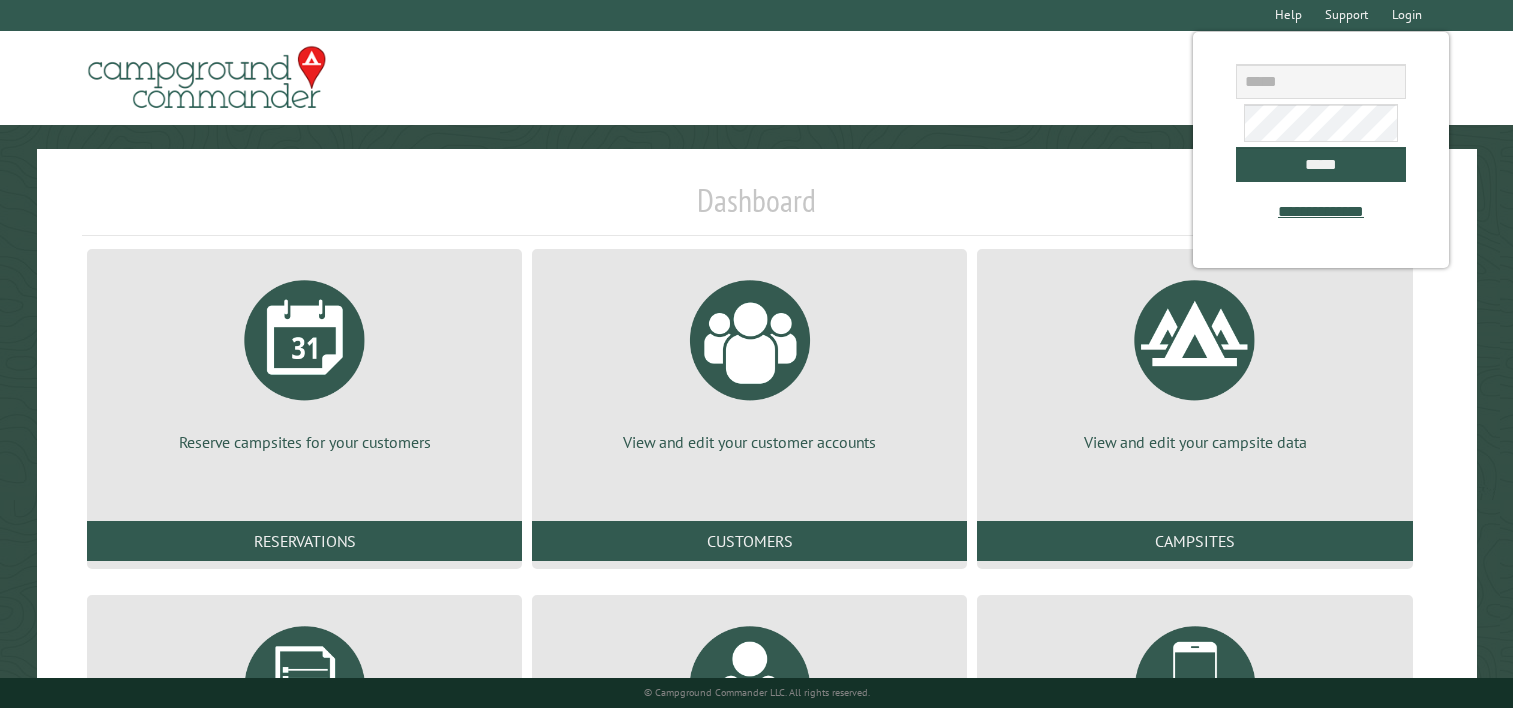scroll, scrollTop: 0, scrollLeft: 0, axis: both 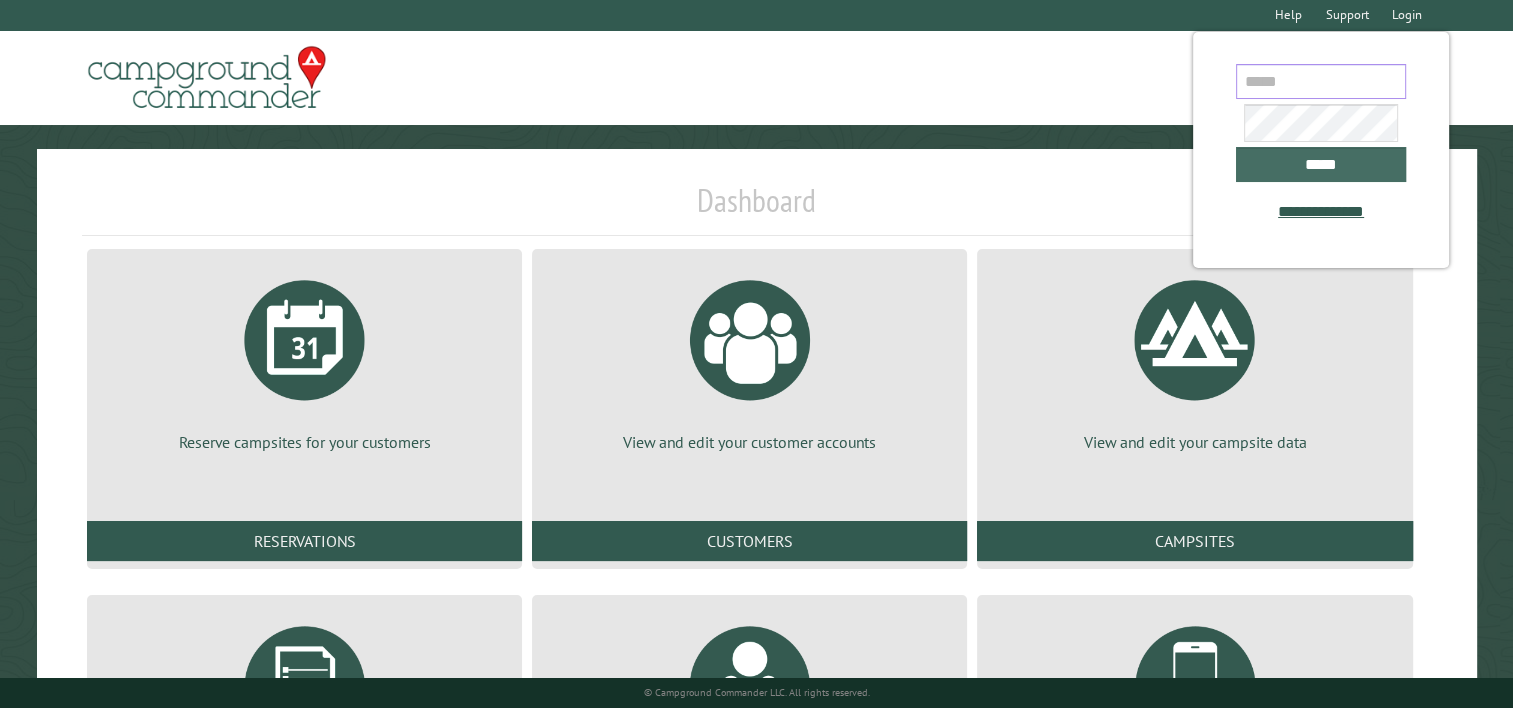 type on "**********" 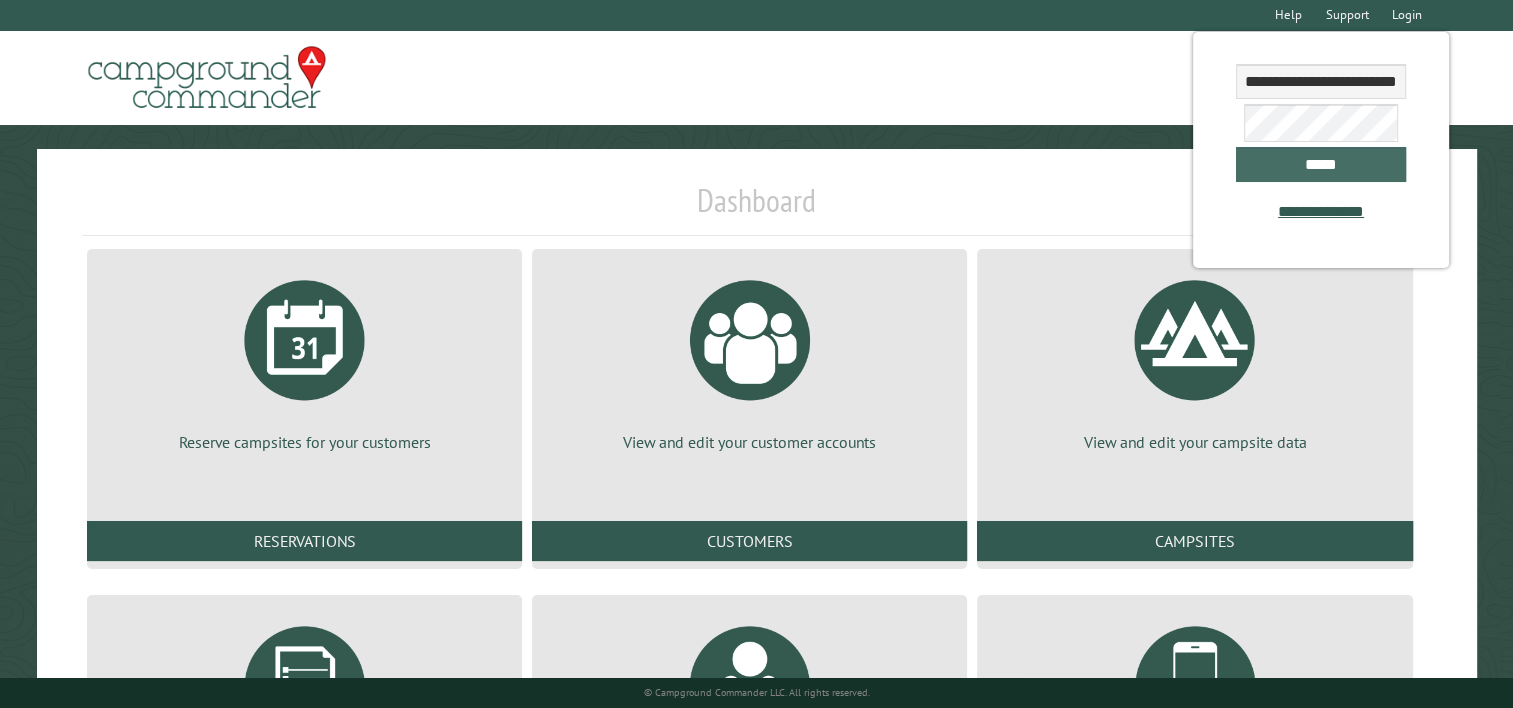 click on "*****" at bounding box center [1321, 164] 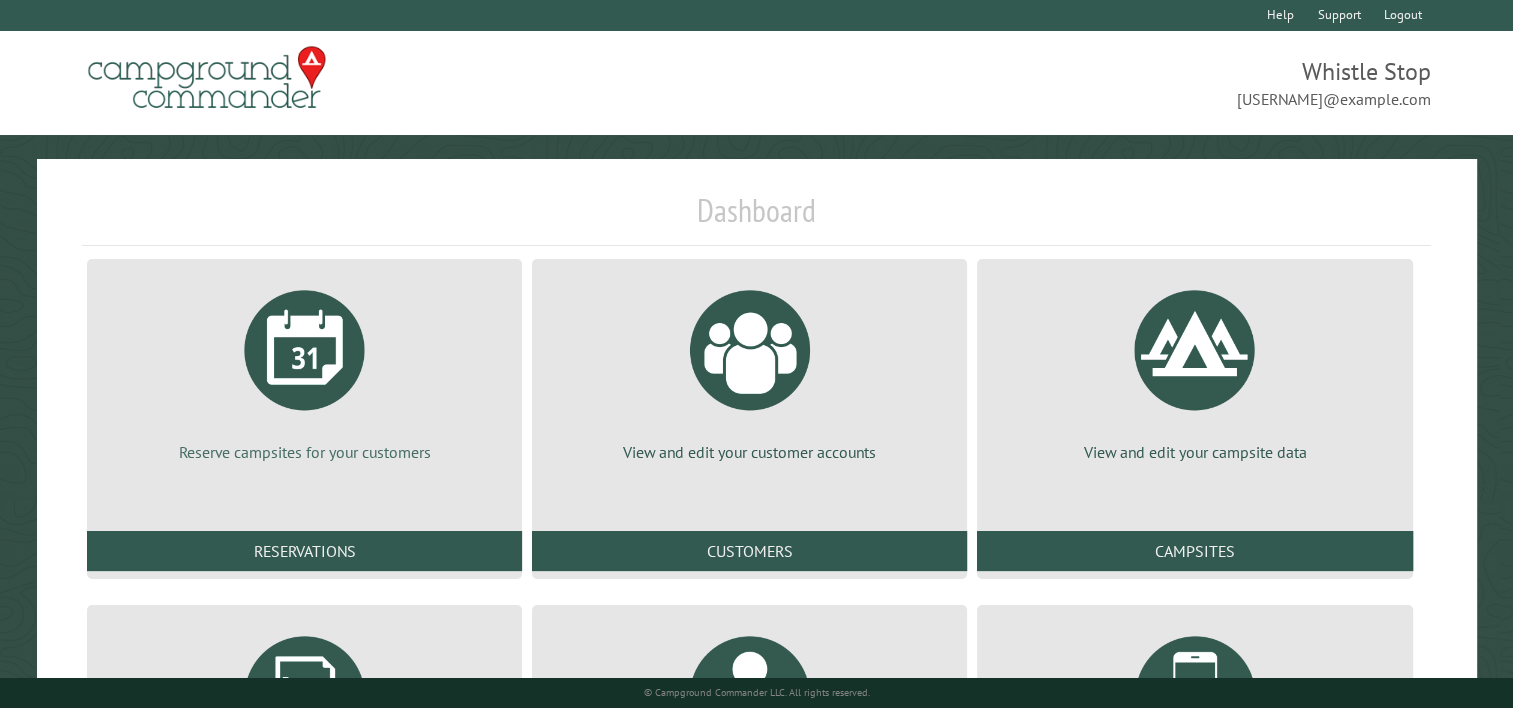 click at bounding box center [305, 350] 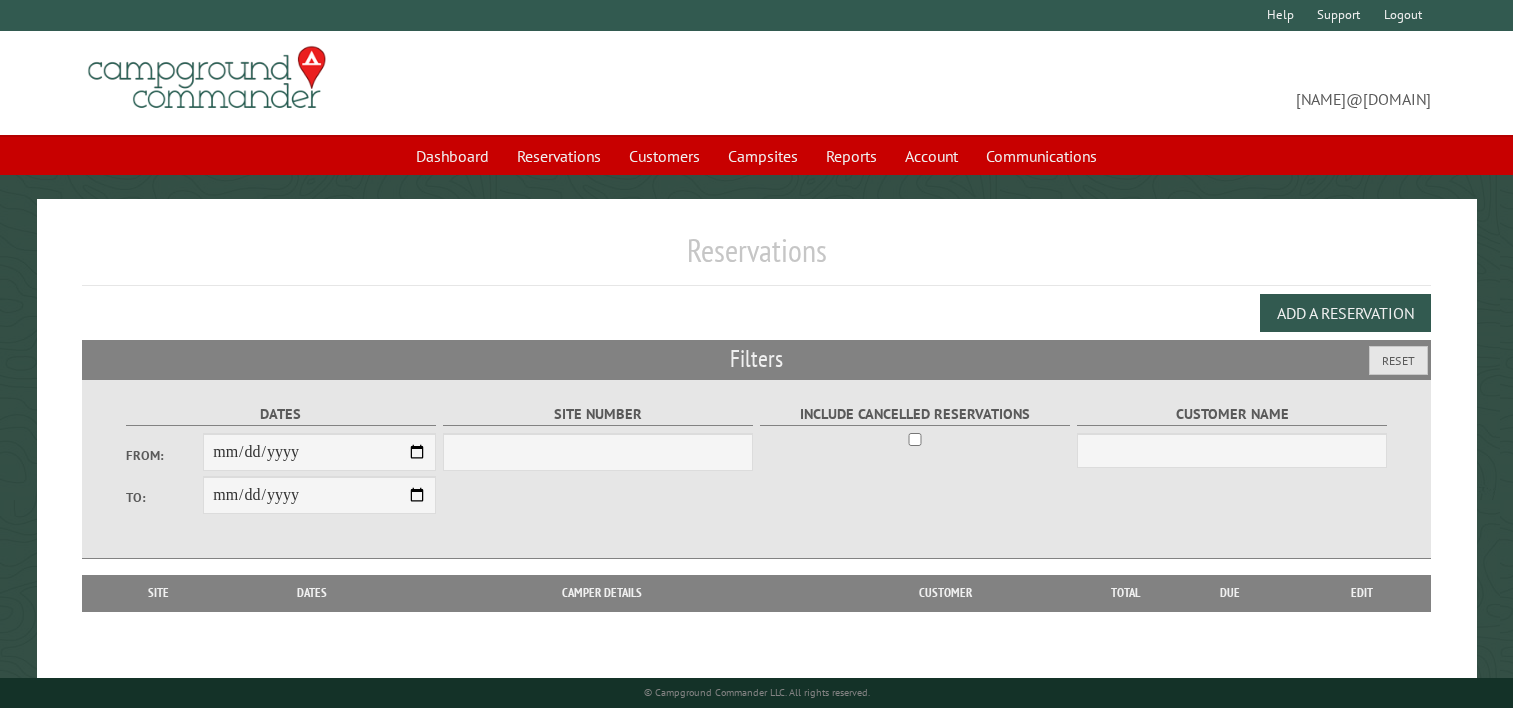 scroll, scrollTop: 104, scrollLeft: 0, axis: vertical 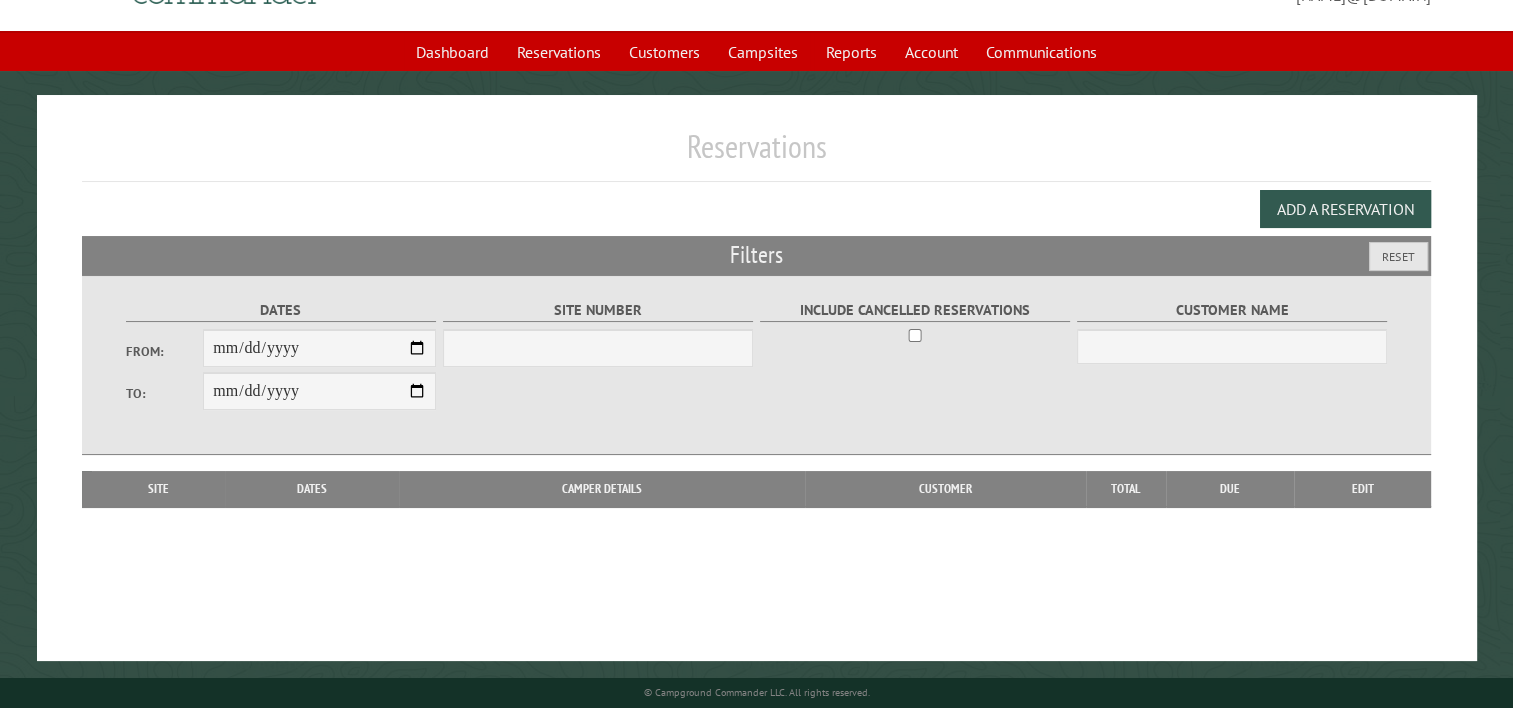 select on "***" 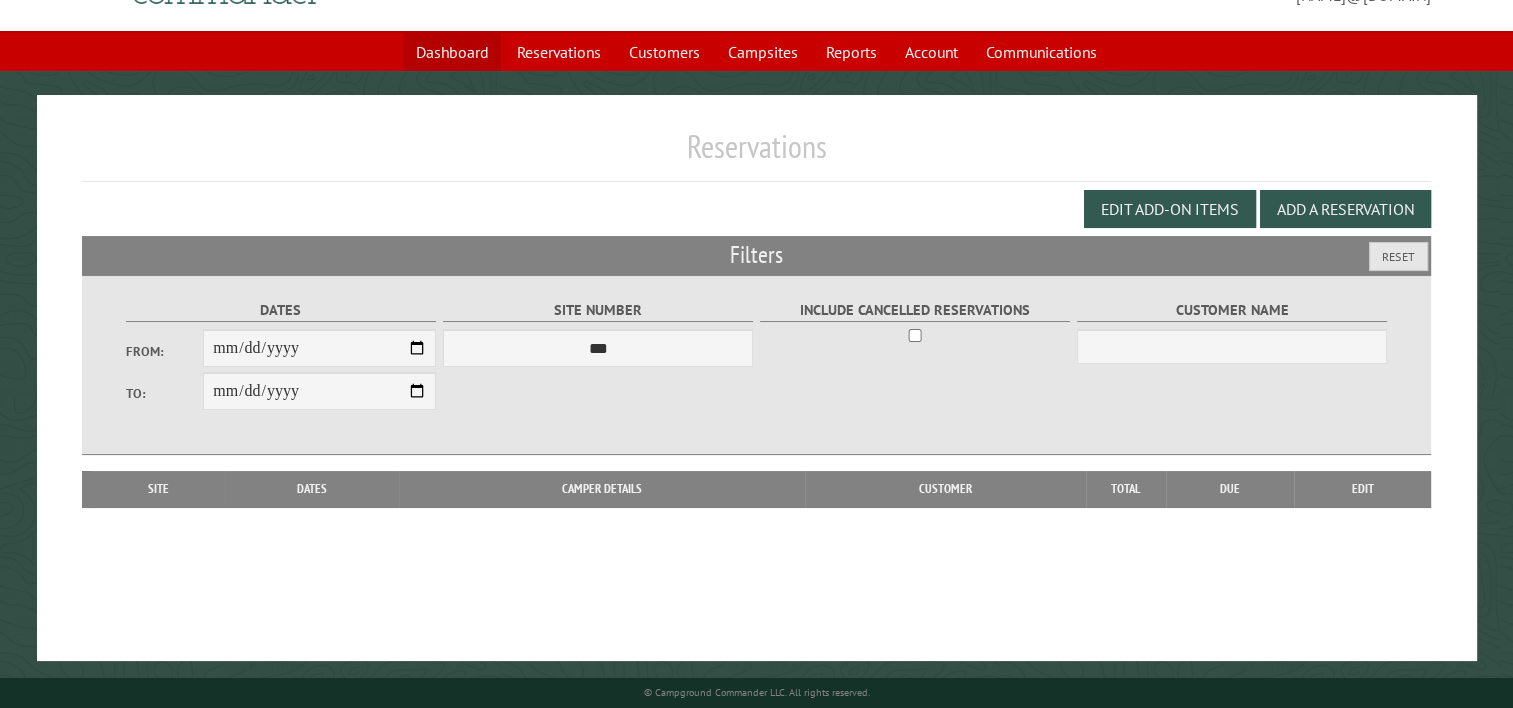 click on "Dashboard" at bounding box center [452, 52] 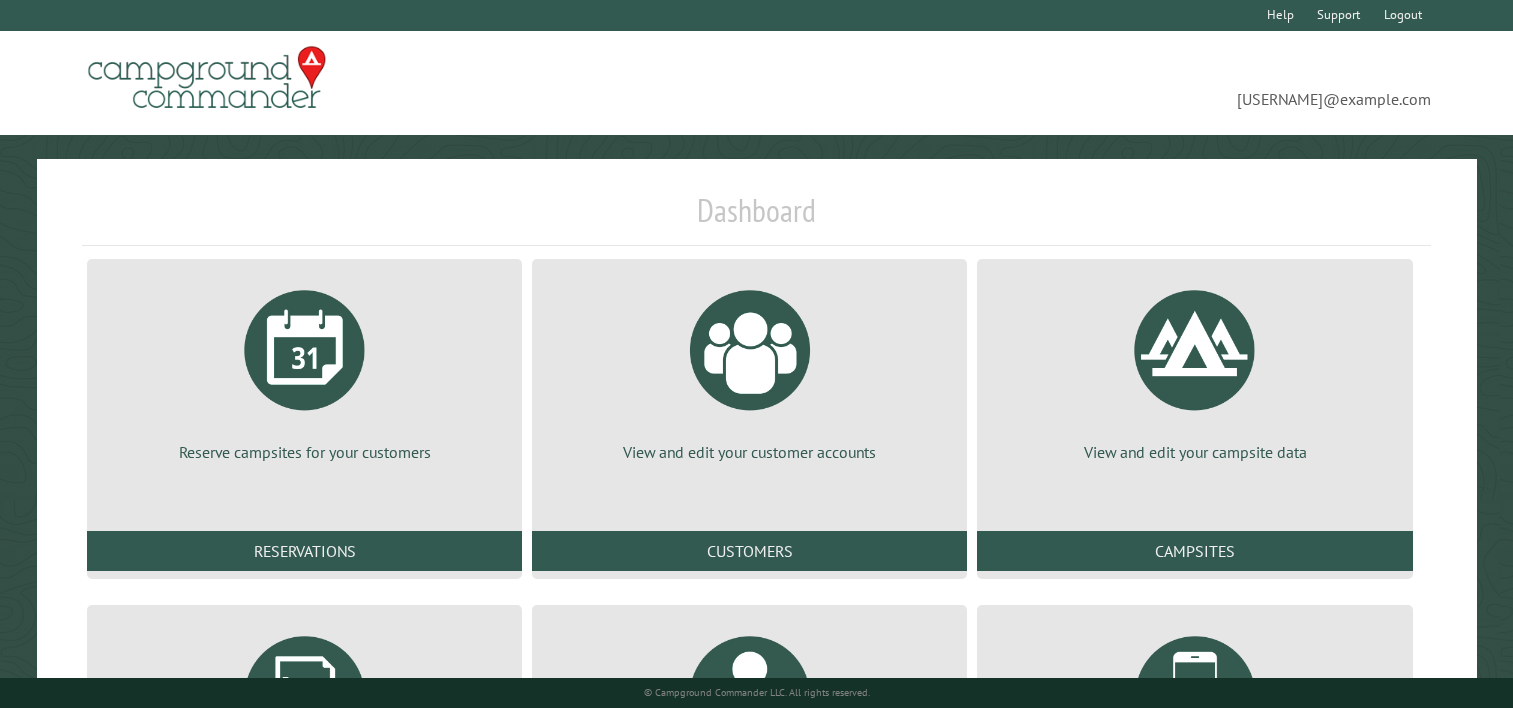 scroll, scrollTop: 0, scrollLeft: 0, axis: both 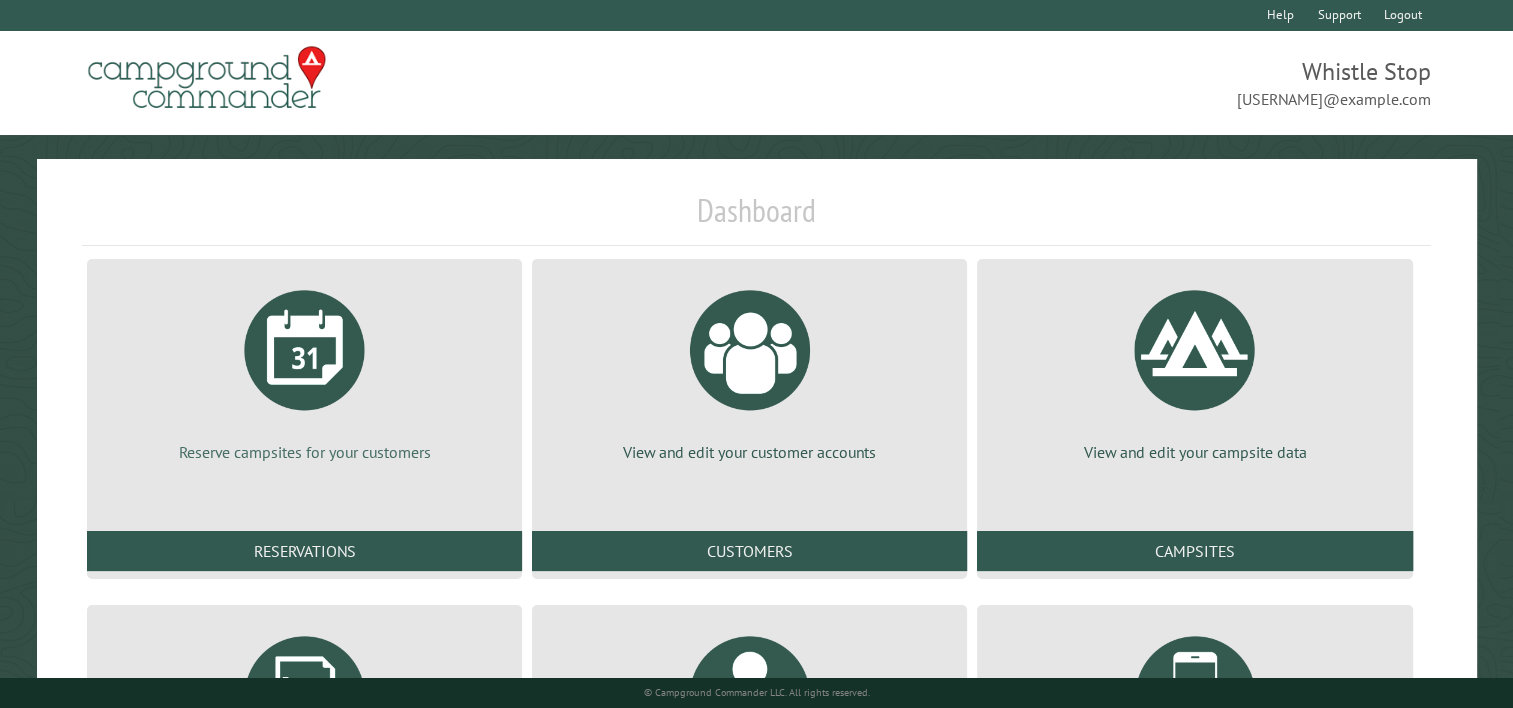 click on "Reserve campsites for your customers" at bounding box center [304, 369] 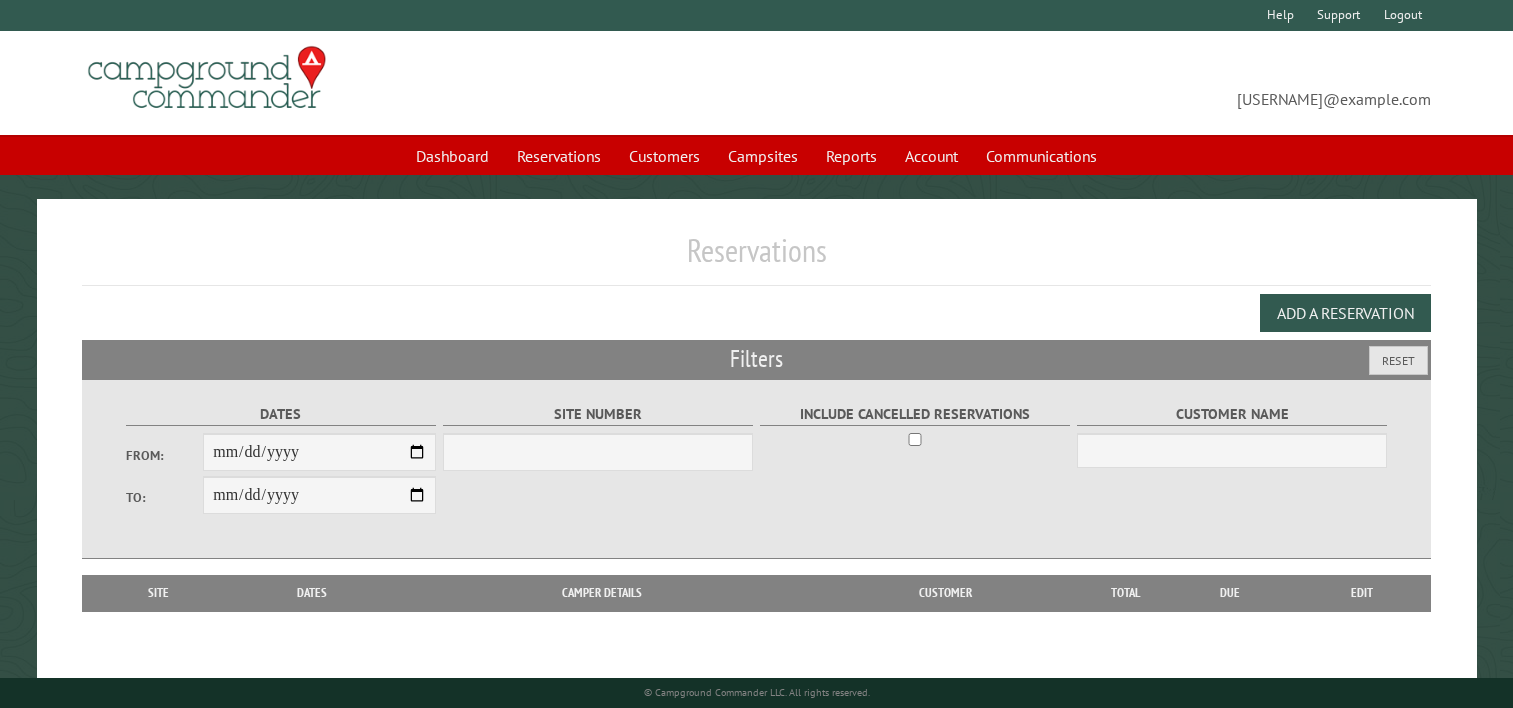 scroll, scrollTop: 0, scrollLeft: 0, axis: both 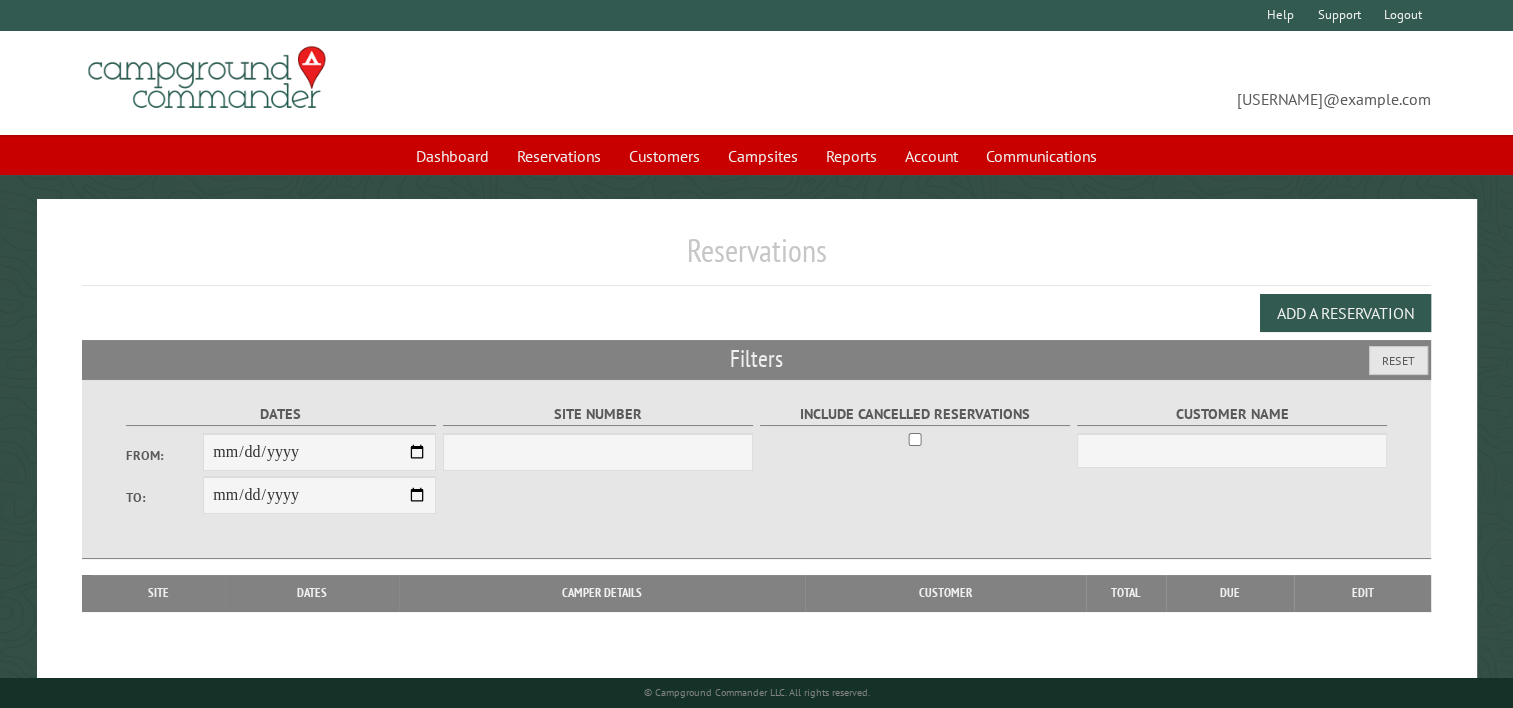 select on "***" 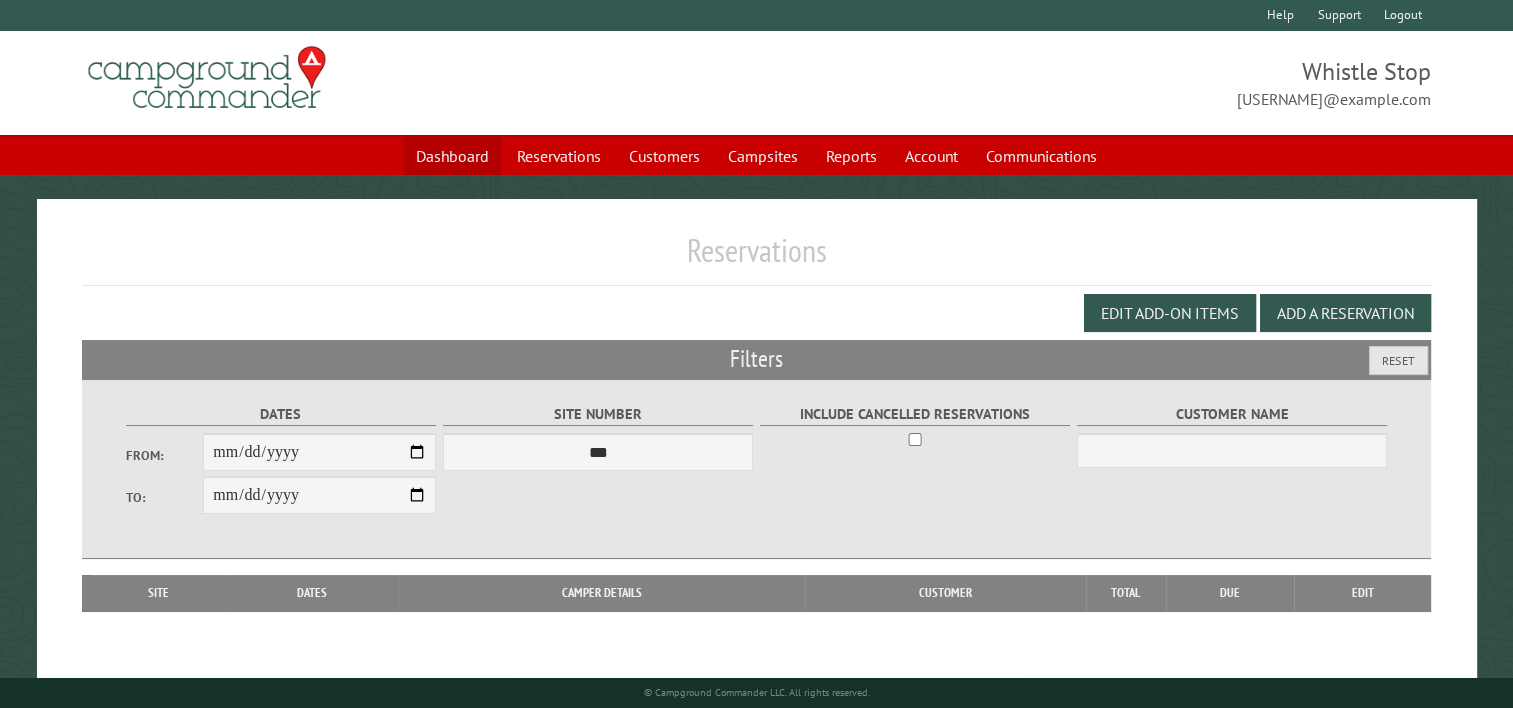 click on "Dashboard" at bounding box center [452, 156] 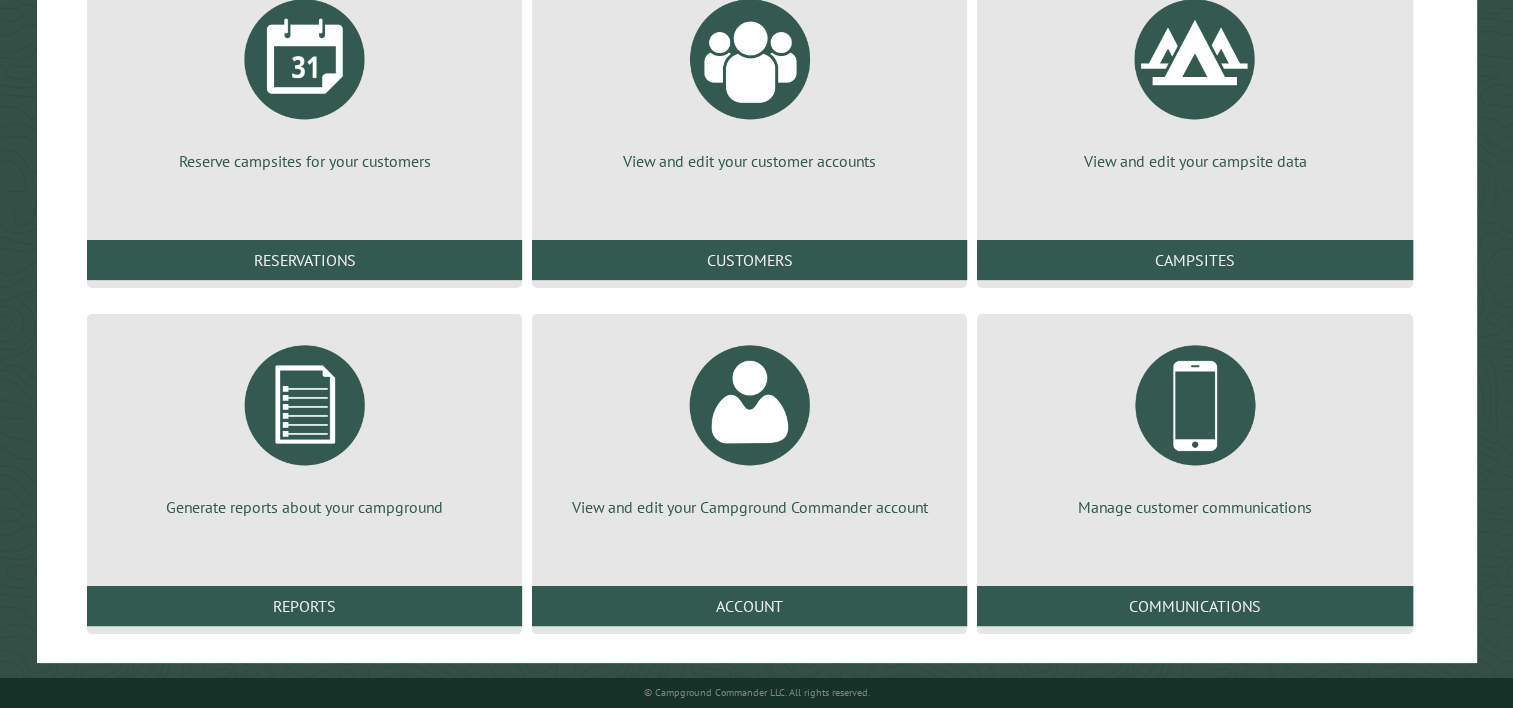 scroll, scrollTop: 292, scrollLeft: 0, axis: vertical 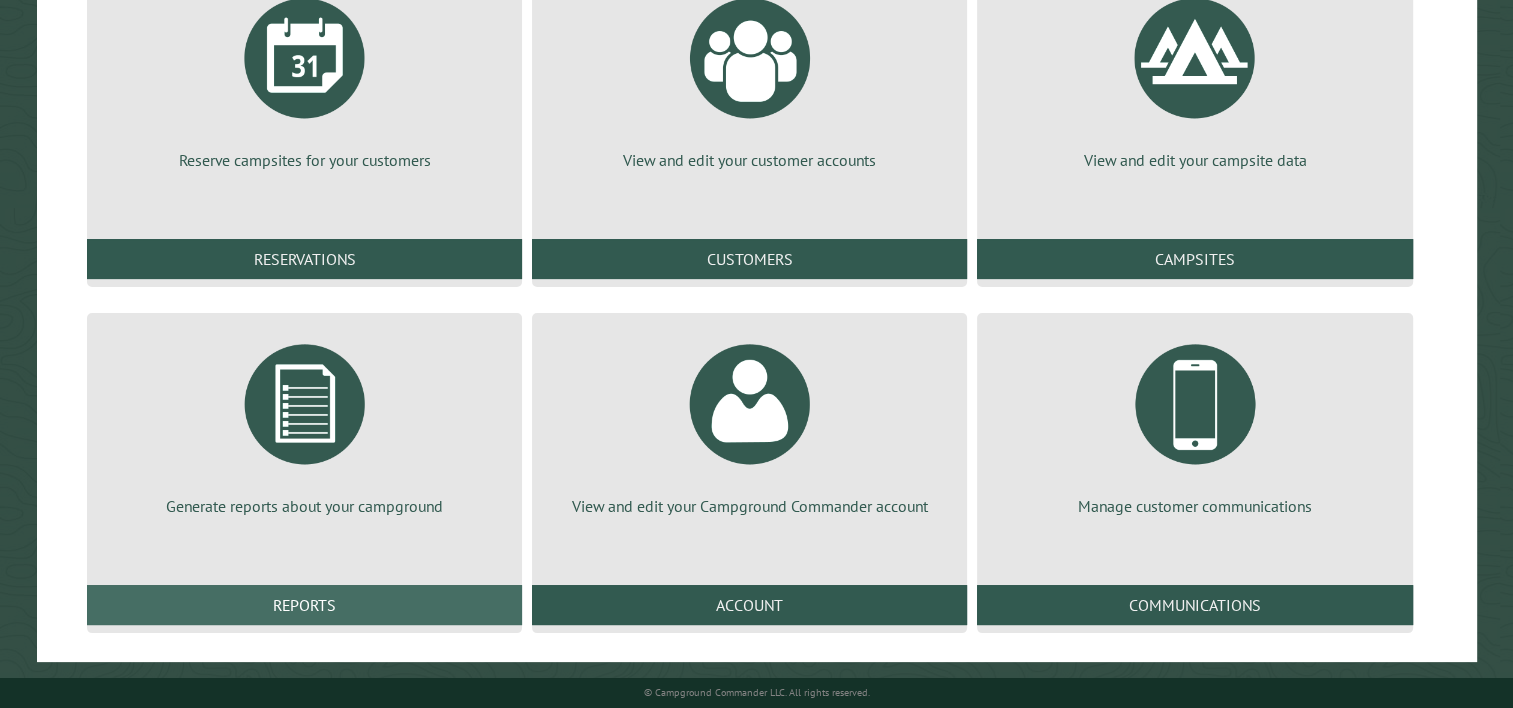click on "Reports" at bounding box center [304, 605] 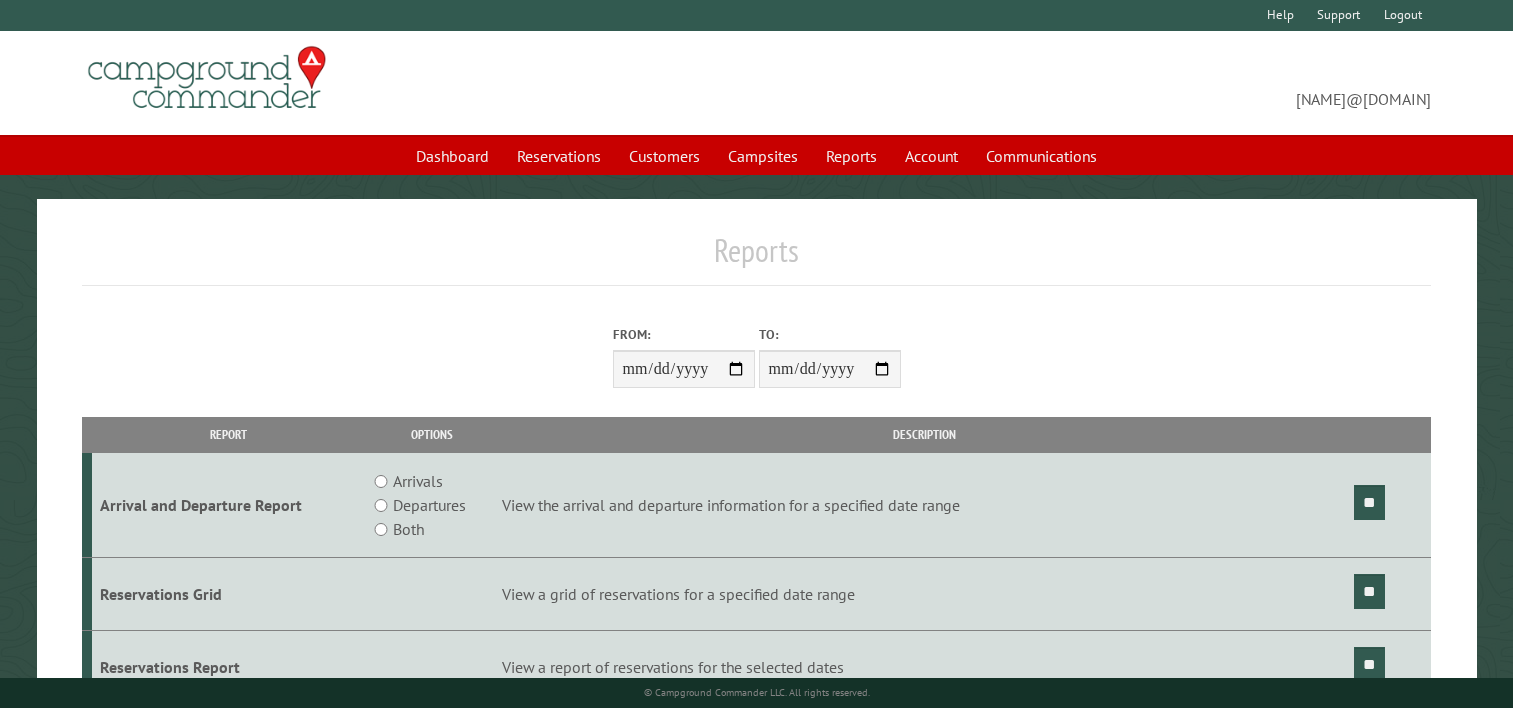 scroll, scrollTop: 0, scrollLeft: 0, axis: both 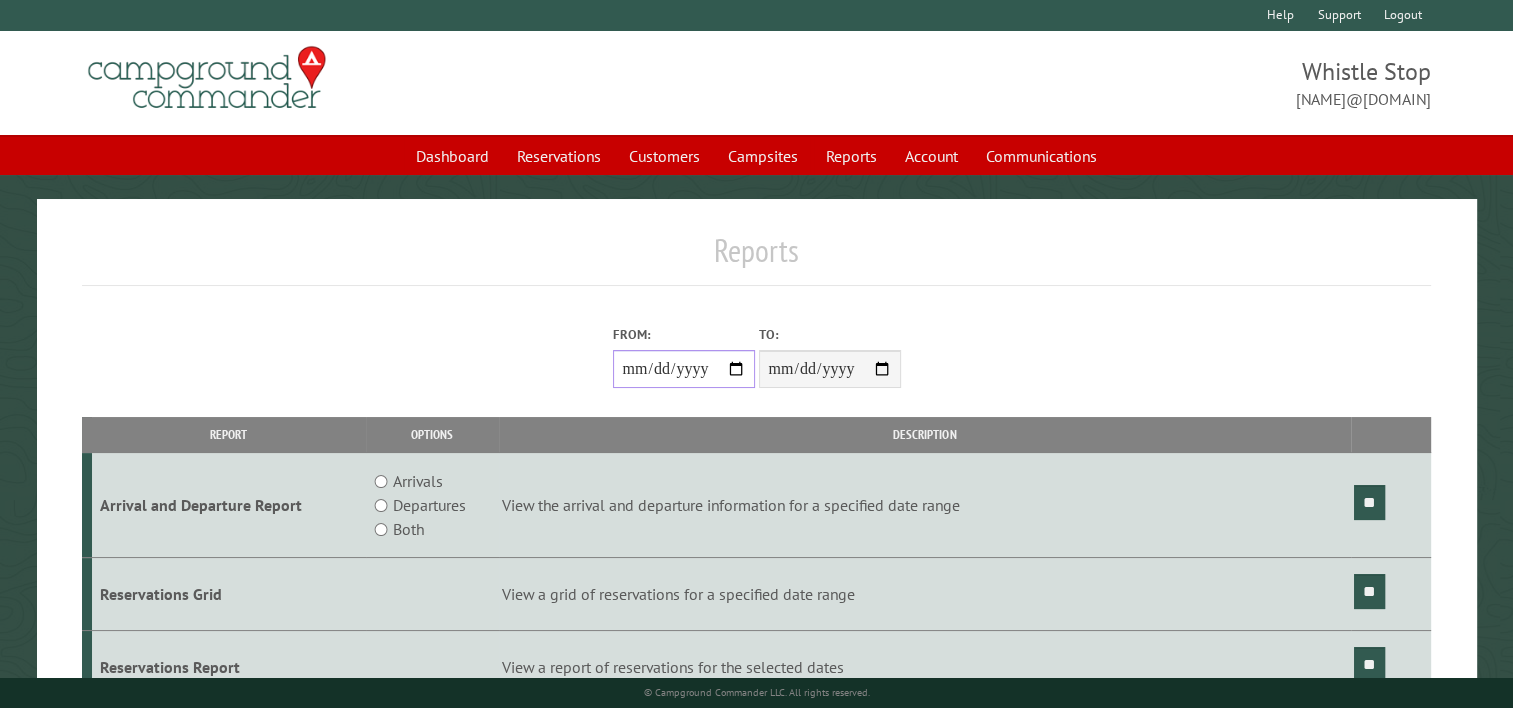 click on "From:" at bounding box center [684, 369] 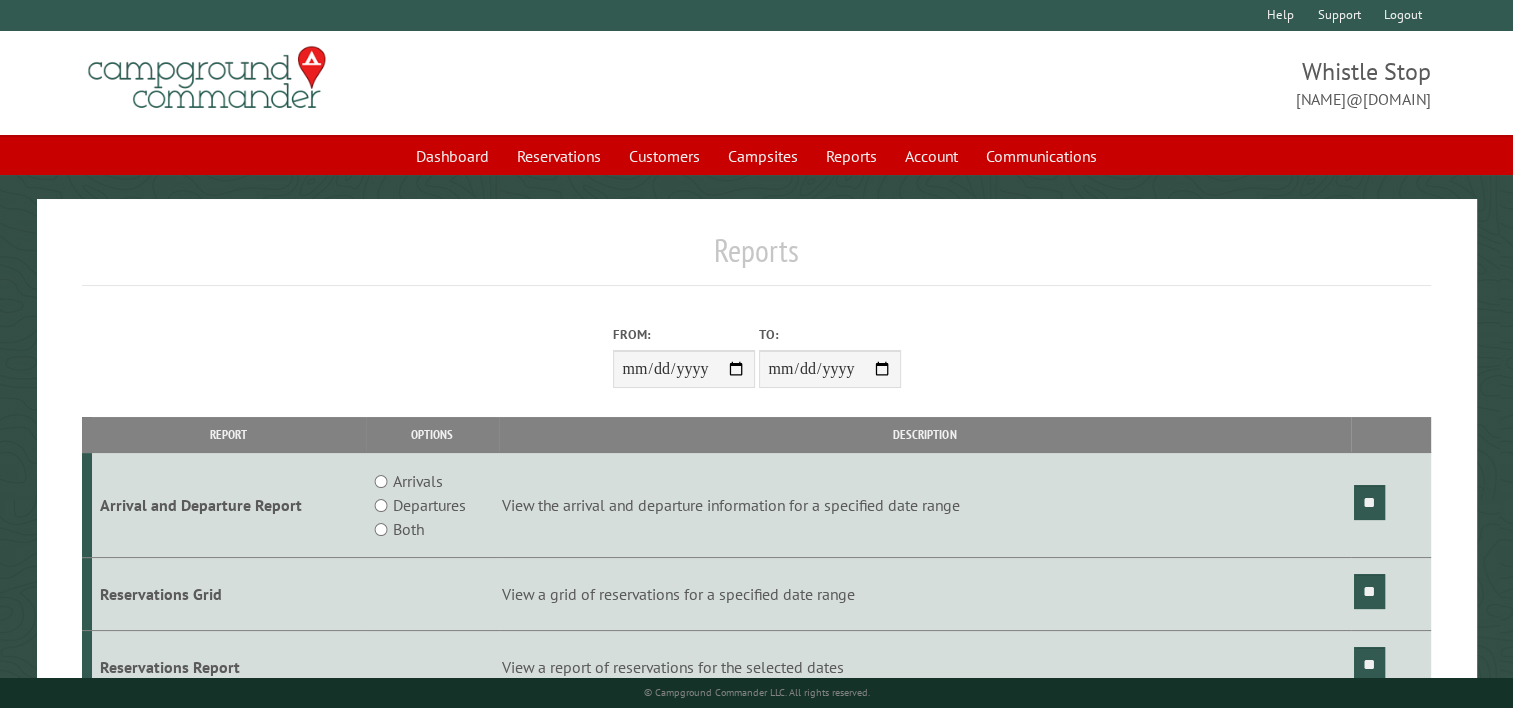 click on "View a grid of reservations for a specified date range" at bounding box center [925, 594] 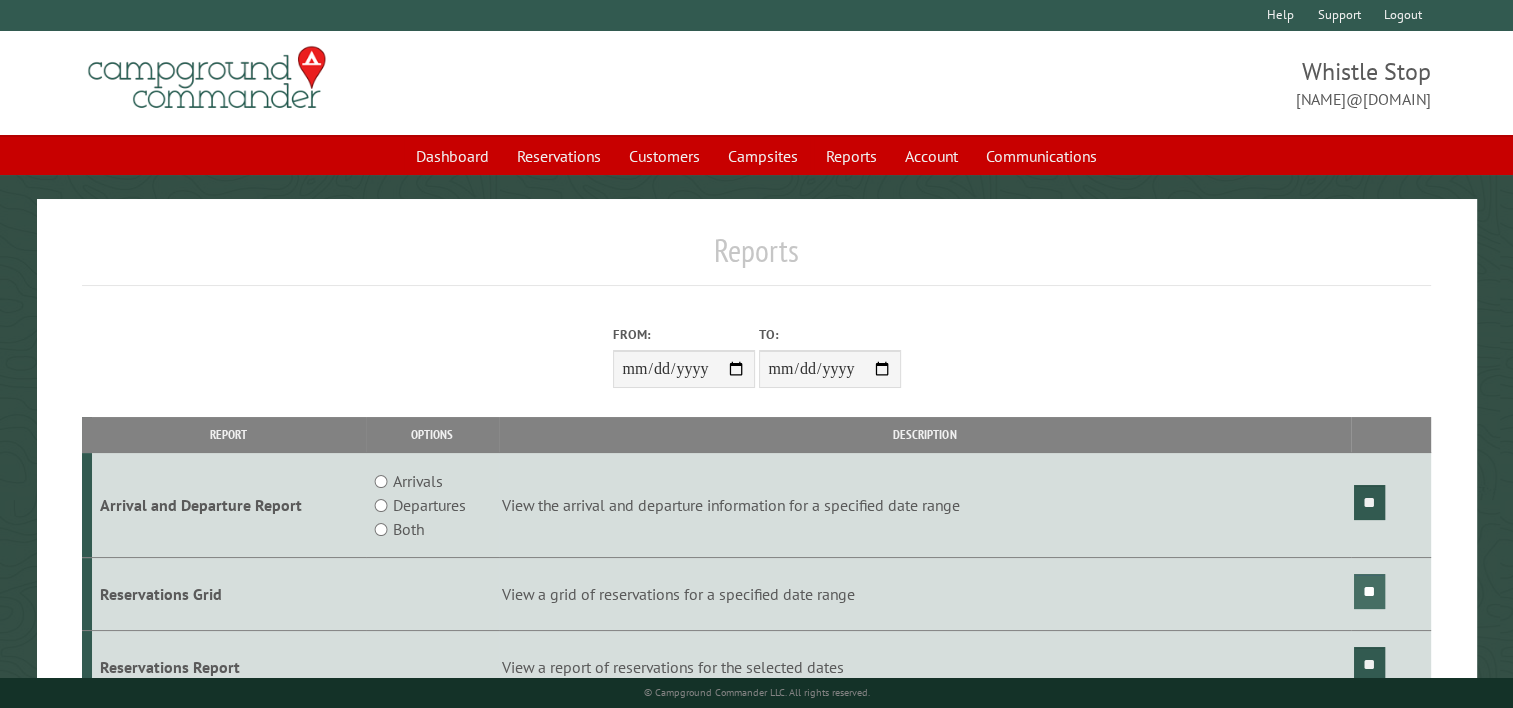 click on "**" at bounding box center [1369, 591] 